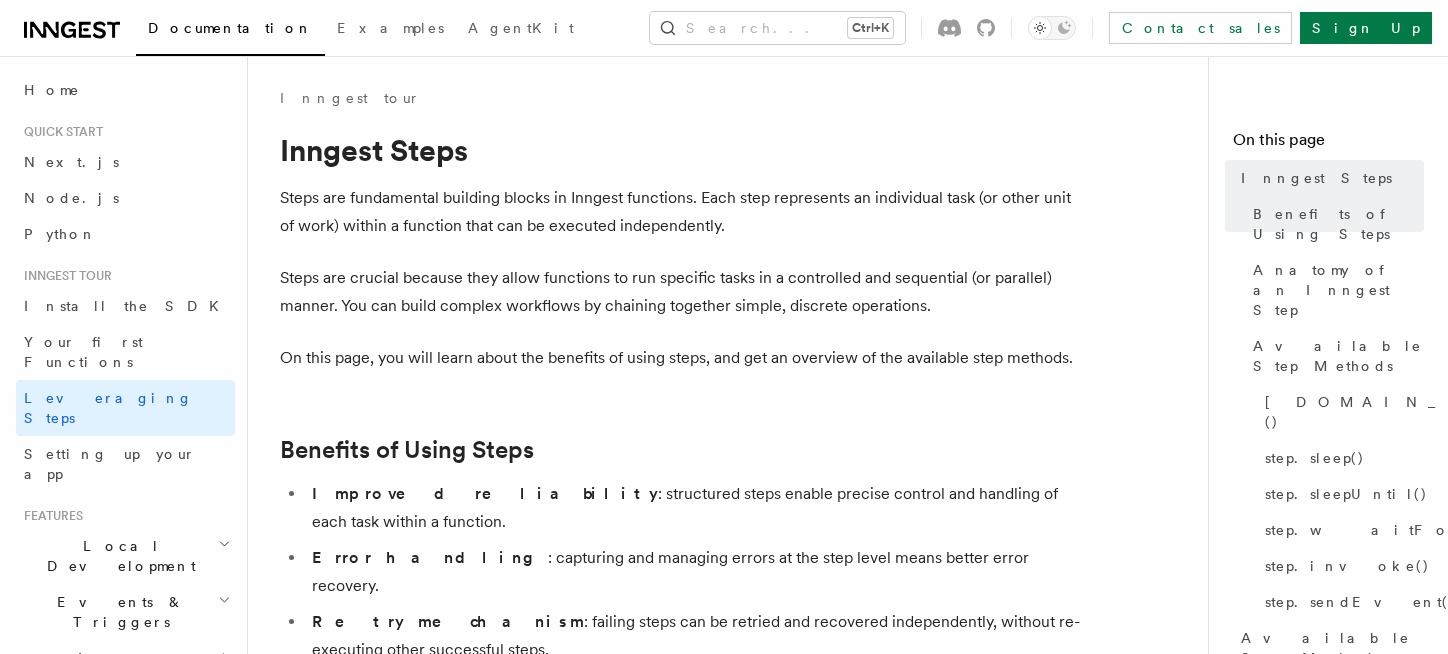 scroll, scrollTop: 0, scrollLeft: 0, axis: both 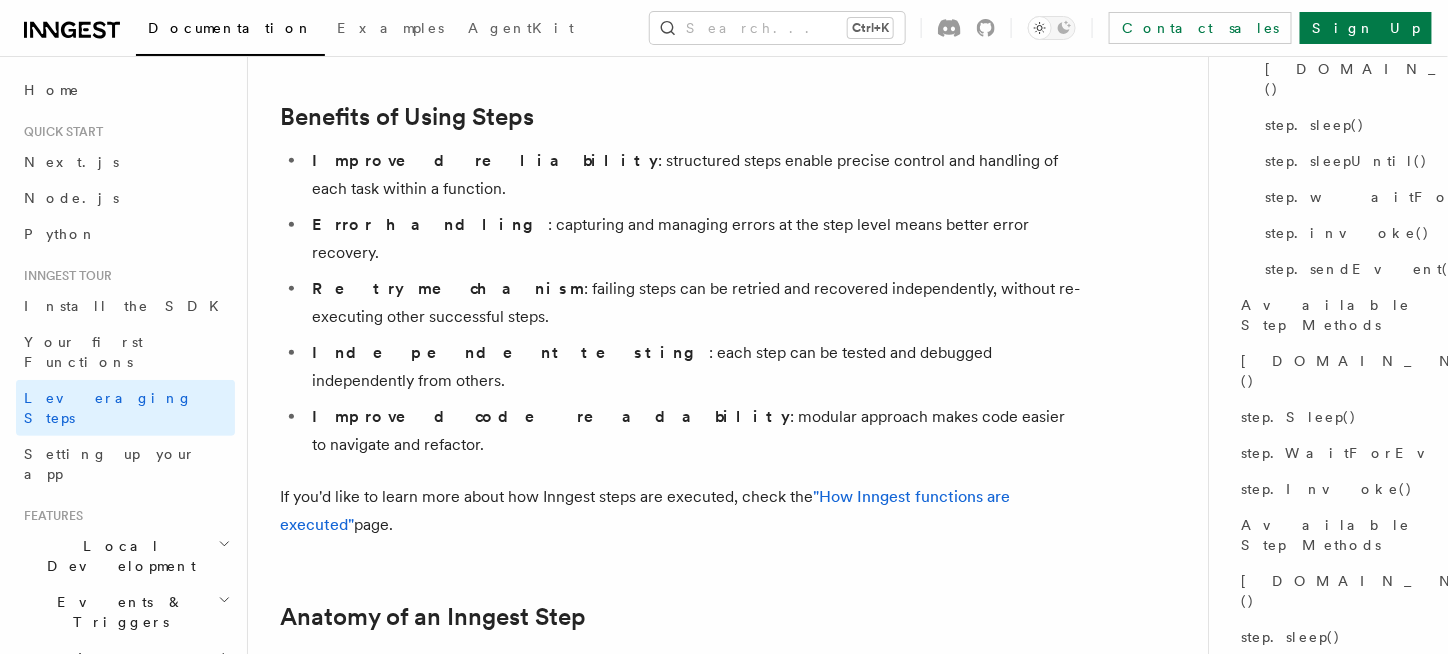 click on "step.invoke()" at bounding box center (1328, 745) 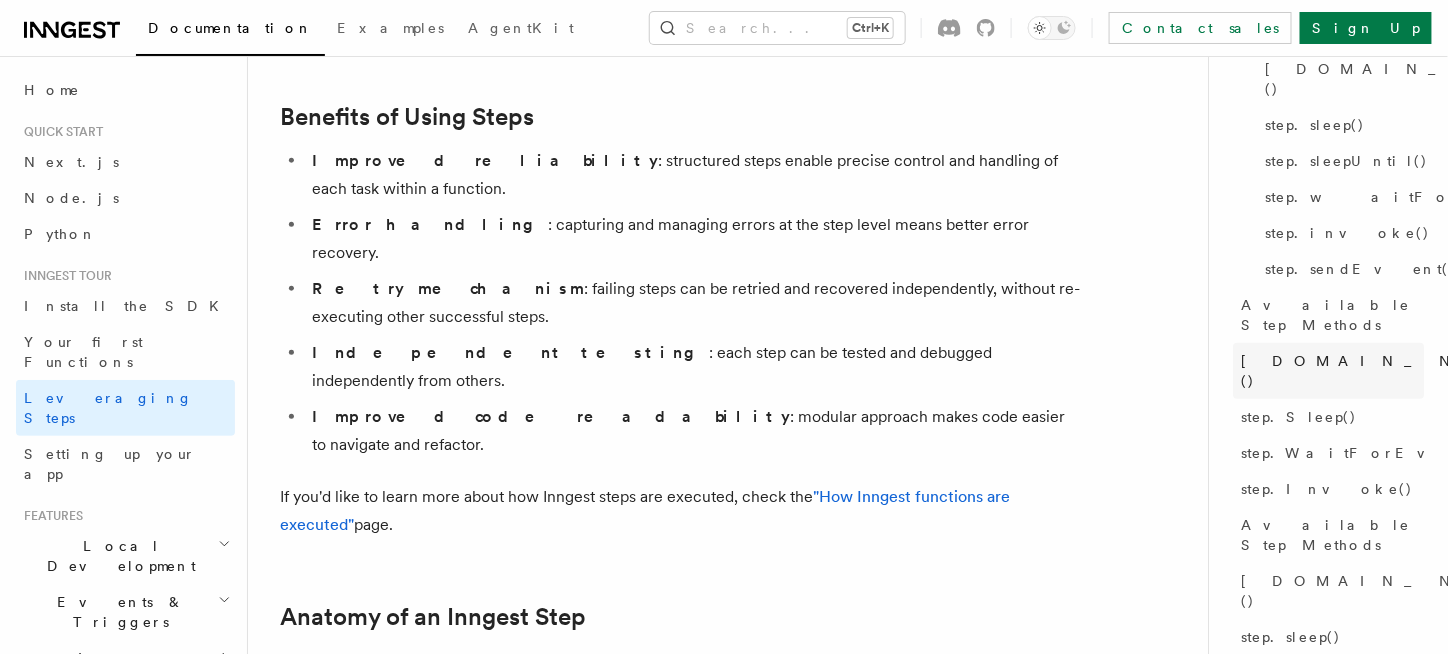 click on "[DOMAIN_NAME]()" at bounding box center [1387, 371] 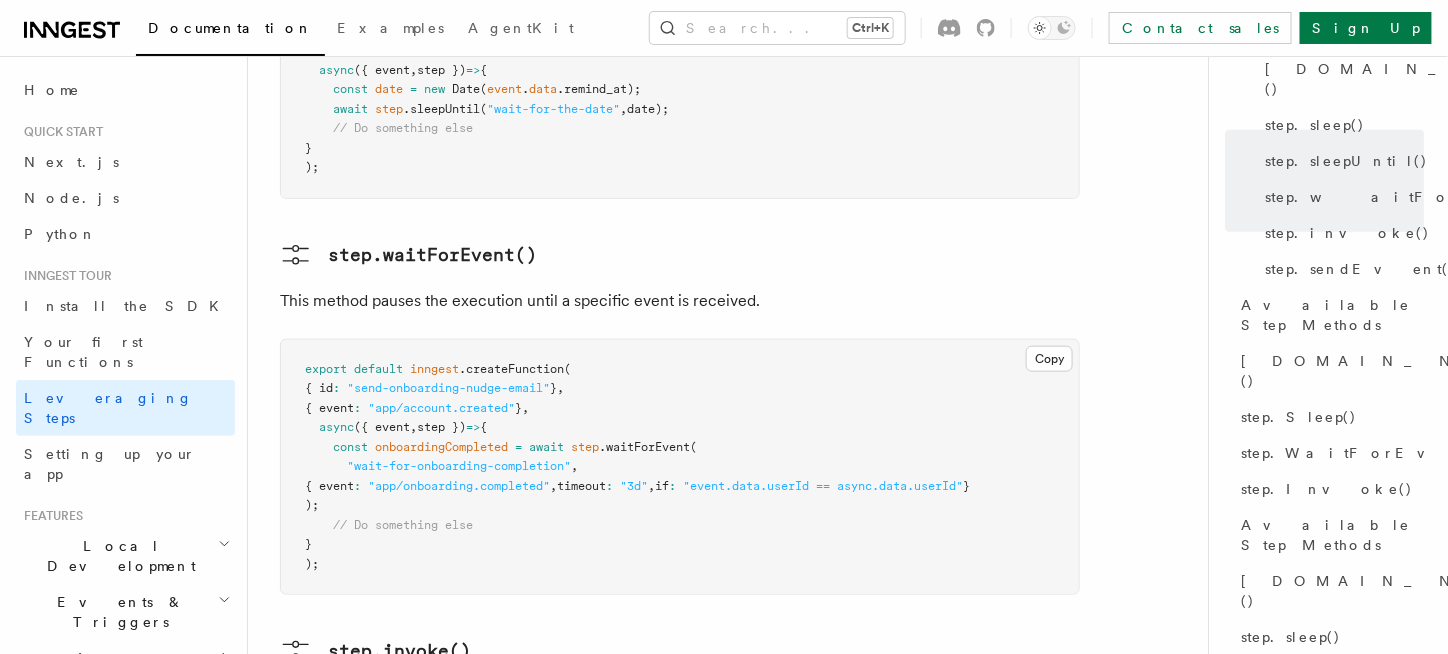scroll, scrollTop: 3000, scrollLeft: 0, axis: vertical 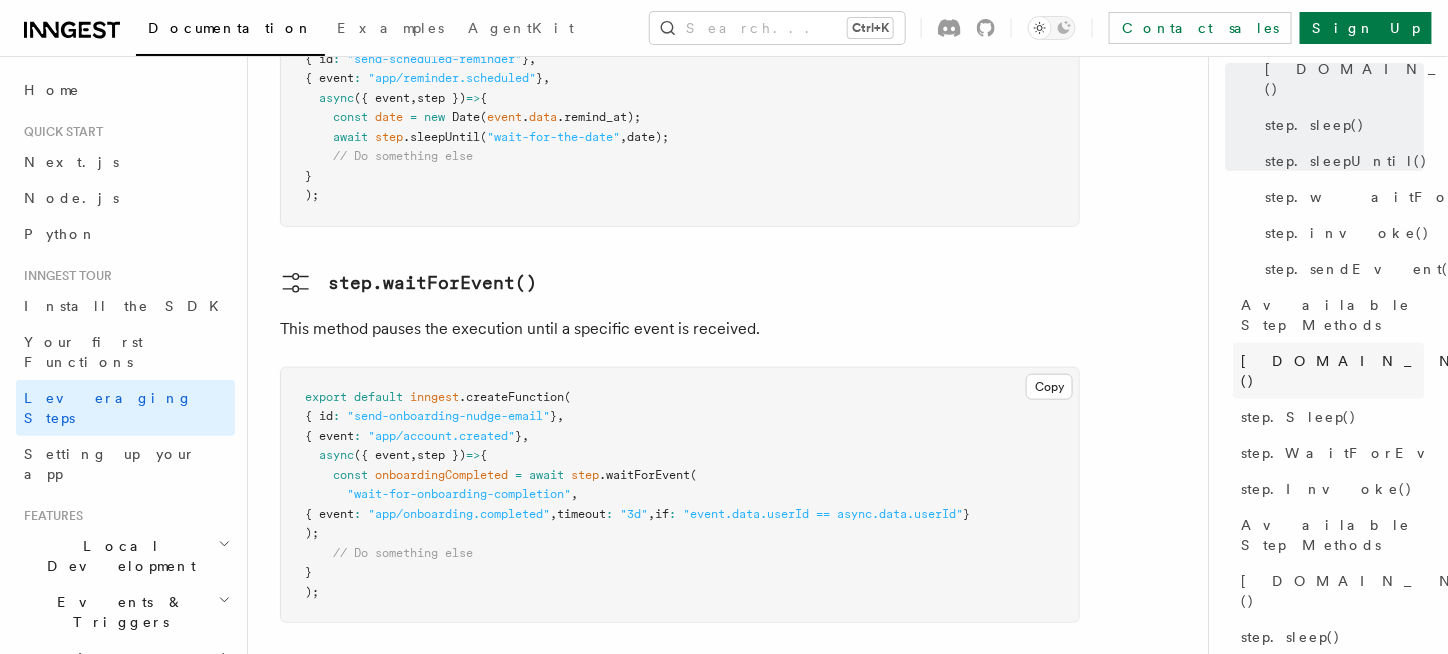 click on "[DOMAIN_NAME]()" at bounding box center [1387, 371] 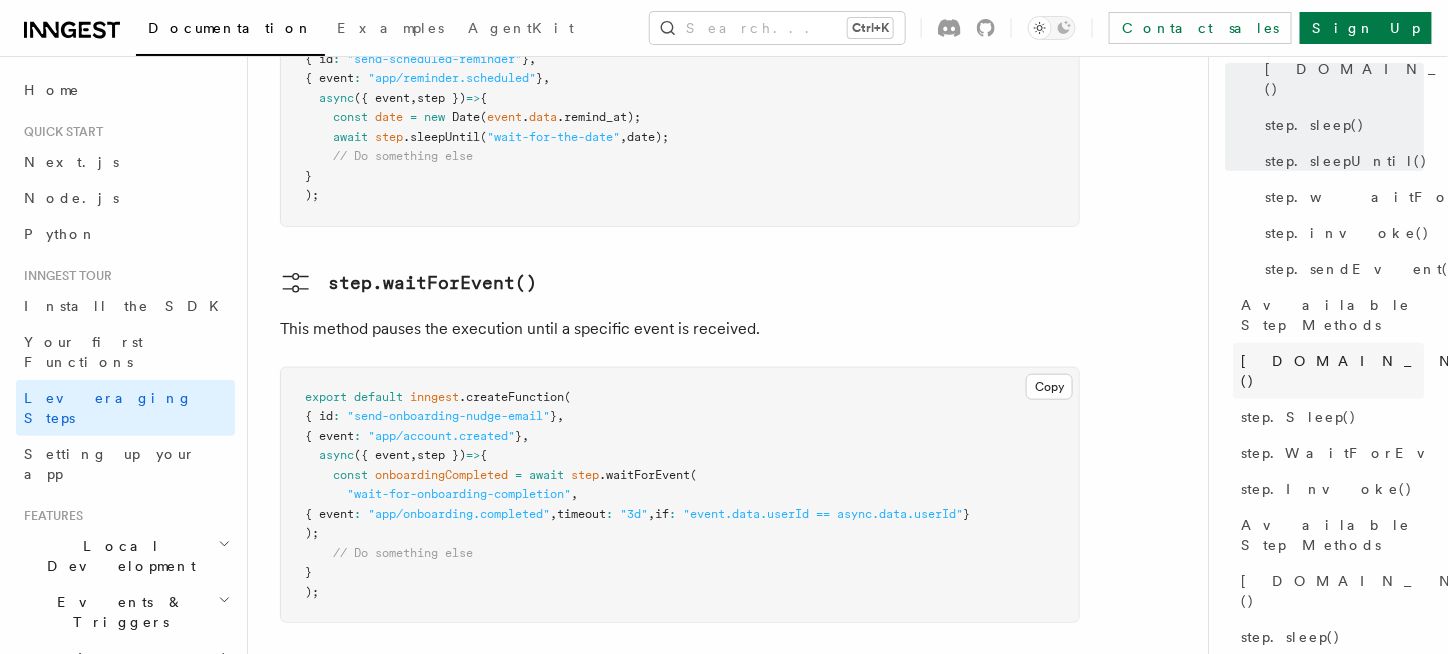 click on "[DOMAIN_NAME]()" at bounding box center [1387, 371] 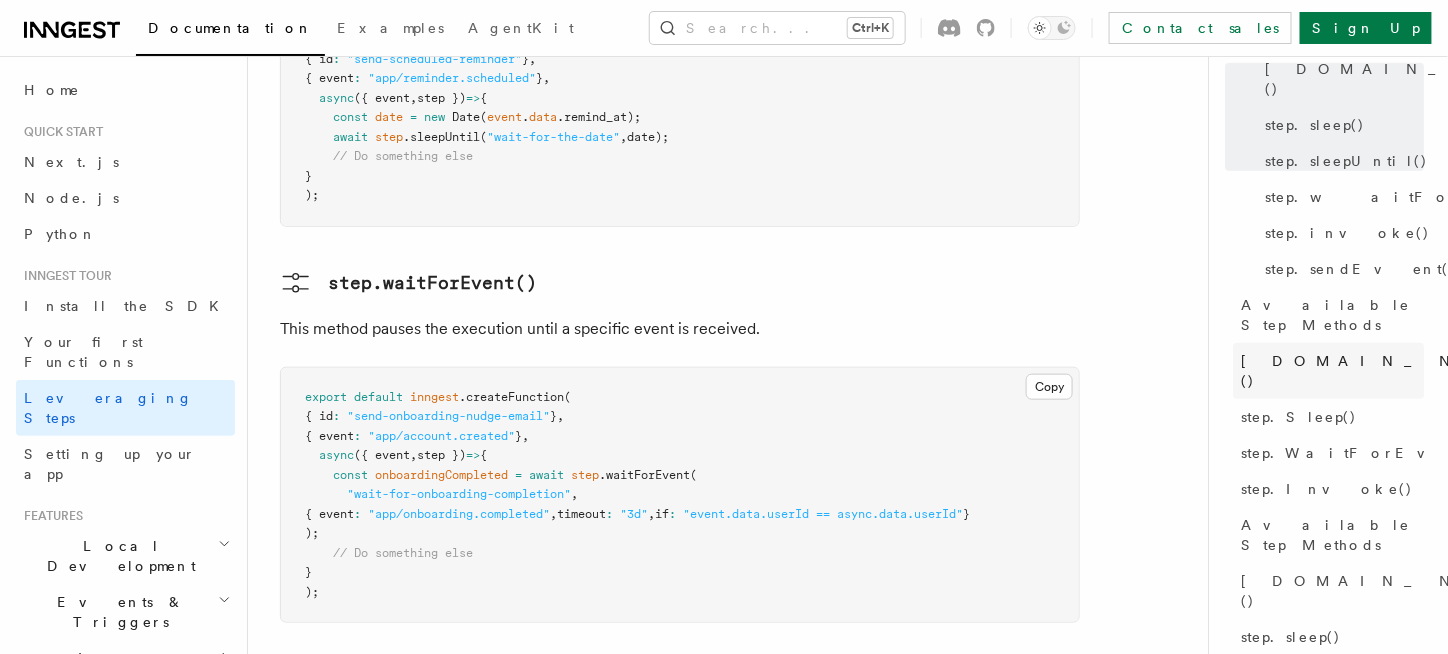 click on "[DOMAIN_NAME]()" at bounding box center (1387, 371) 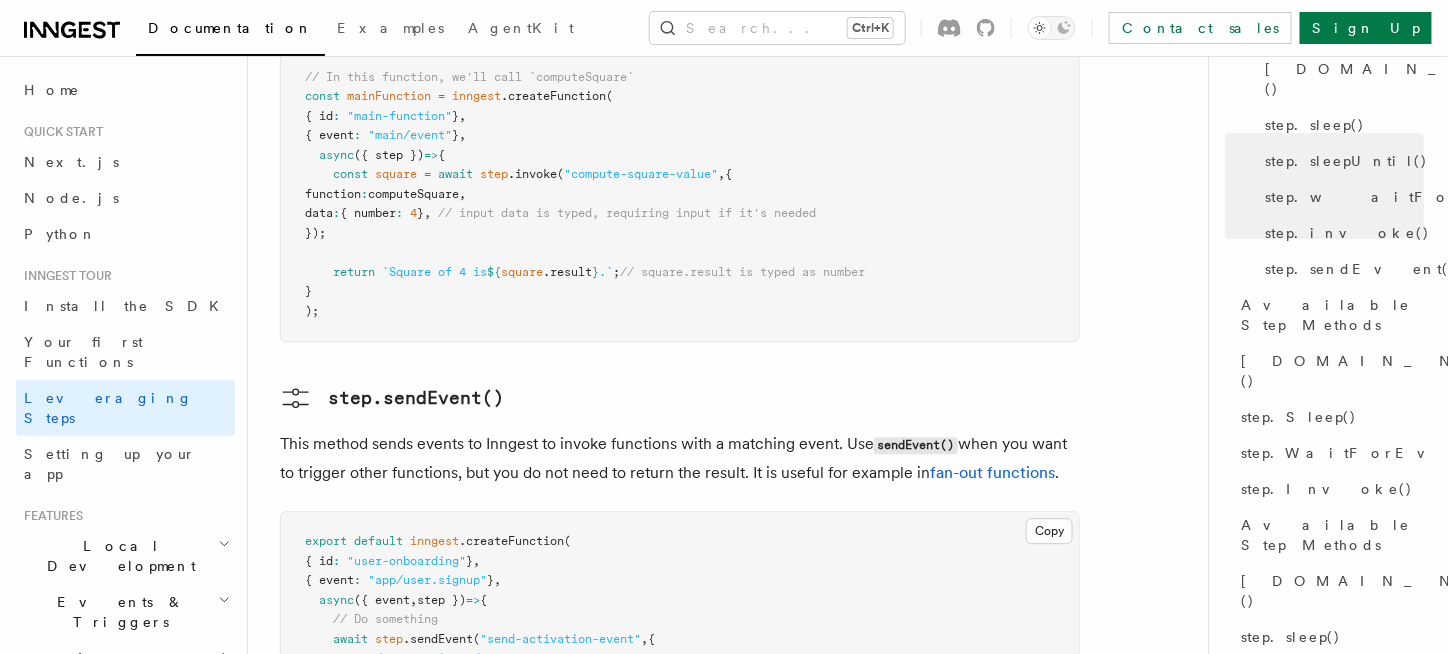 scroll, scrollTop: 4616, scrollLeft: 0, axis: vertical 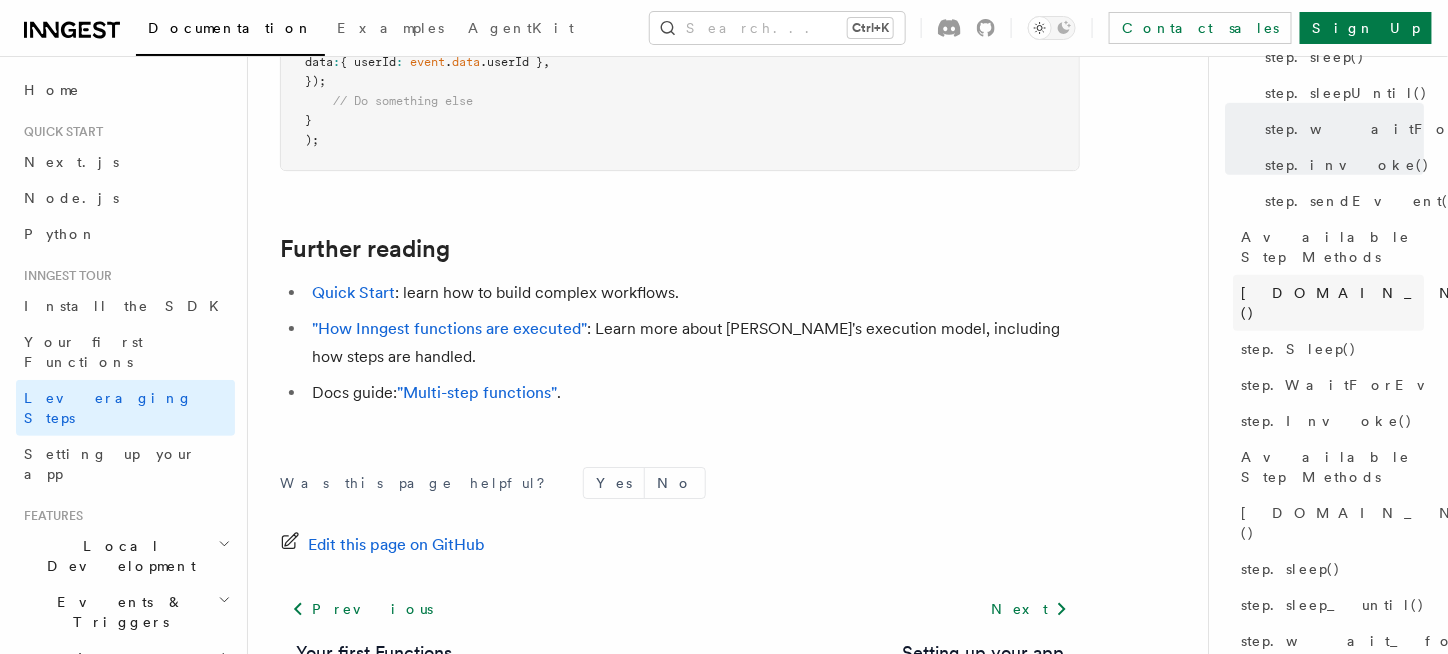 click on "[DOMAIN_NAME]()" at bounding box center (1387, 303) 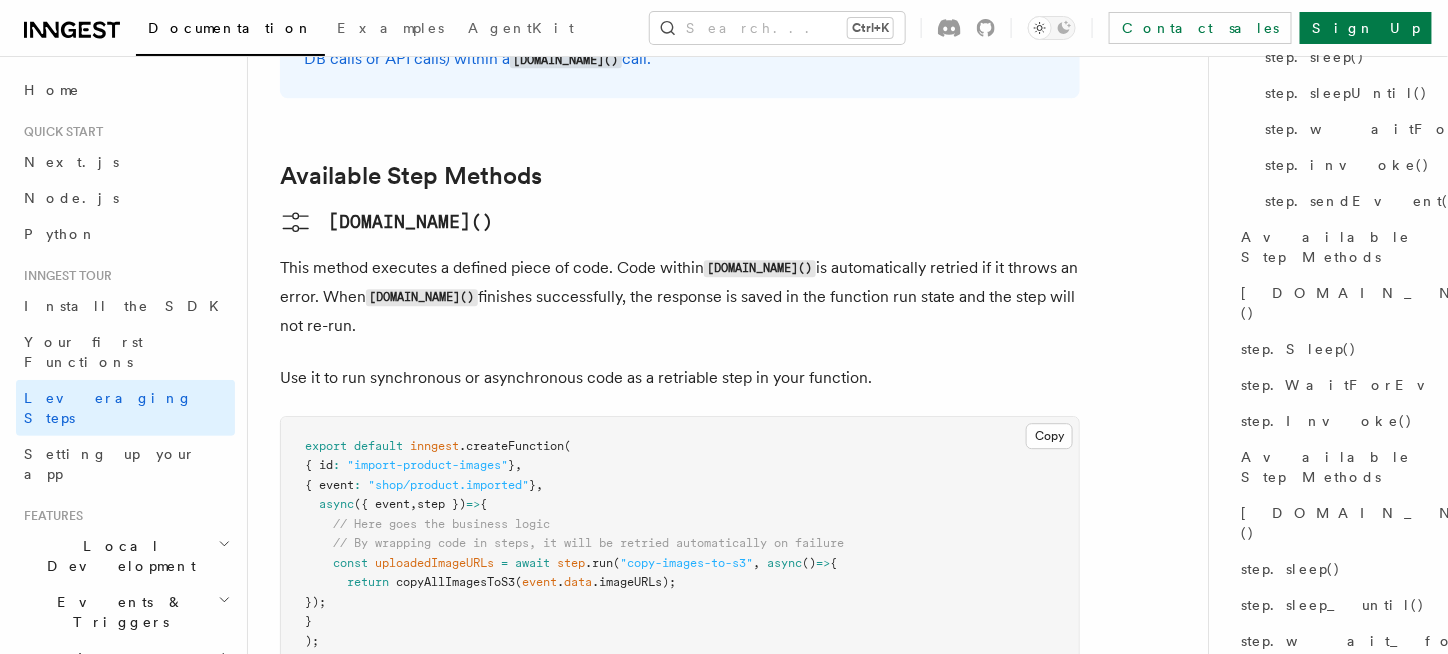 scroll, scrollTop: 1282, scrollLeft: 0, axis: vertical 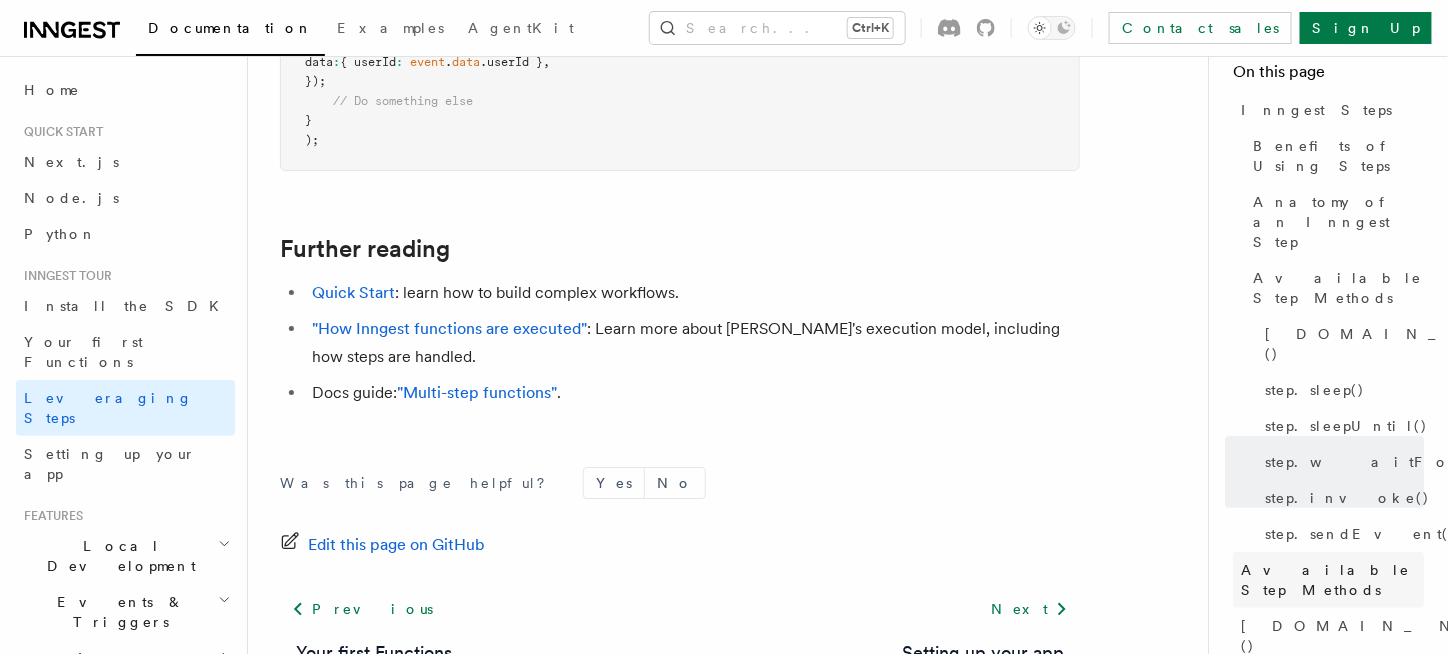 click on "Available Step Methods" at bounding box center [1328, 580] 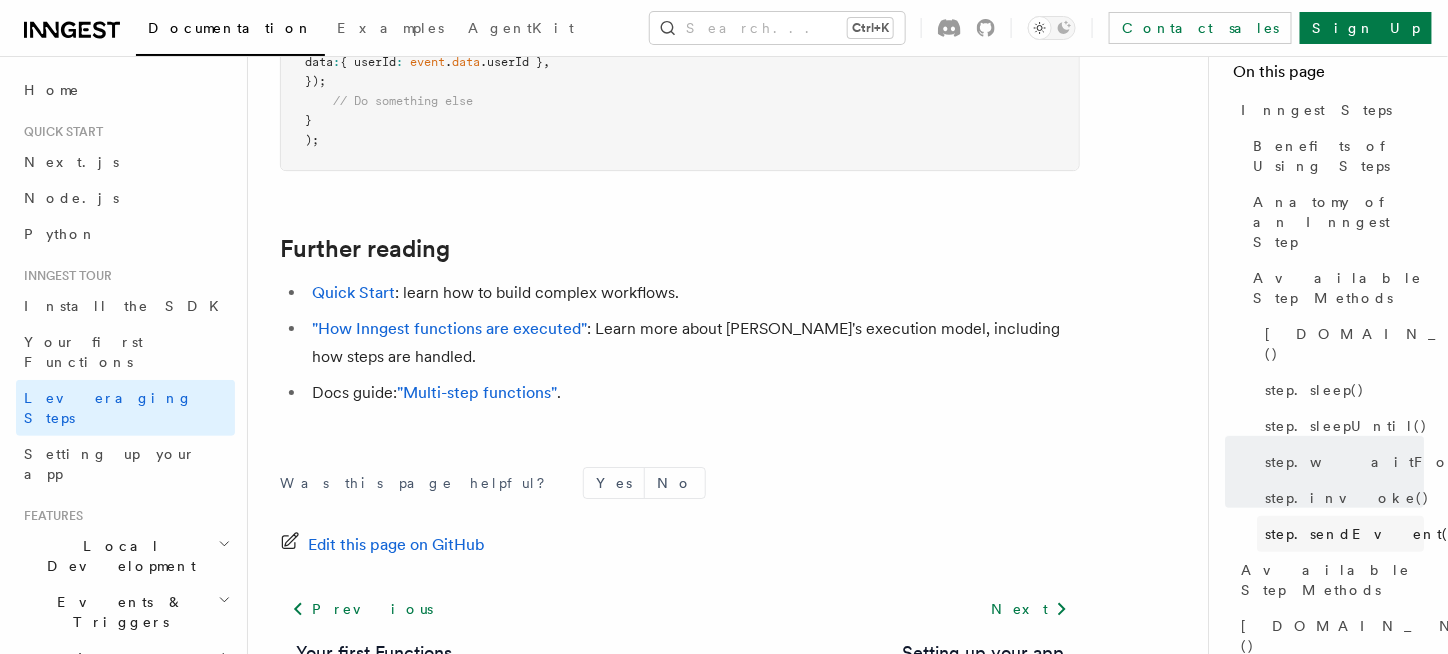 scroll, scrollTop: 401, scrollLeft: 0, axis: vertical 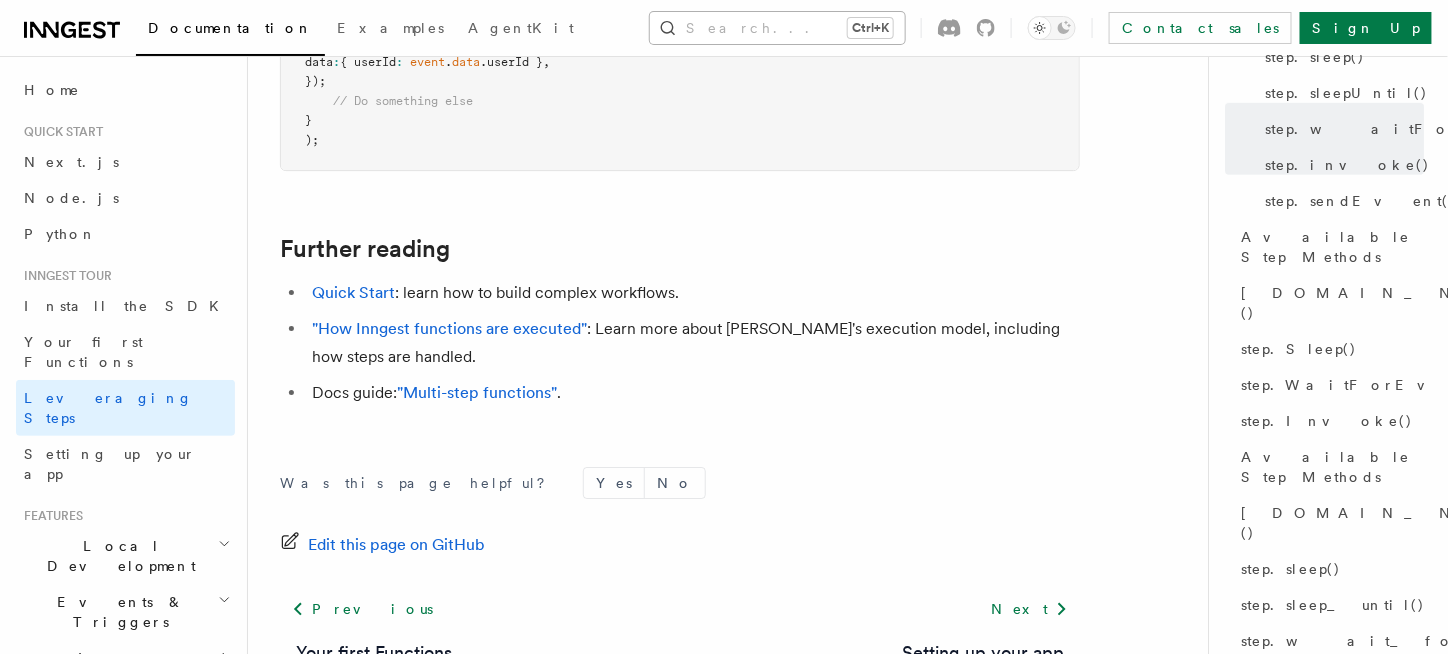 click on "Search... Ctrl+K" at bounding box center [777, 28] 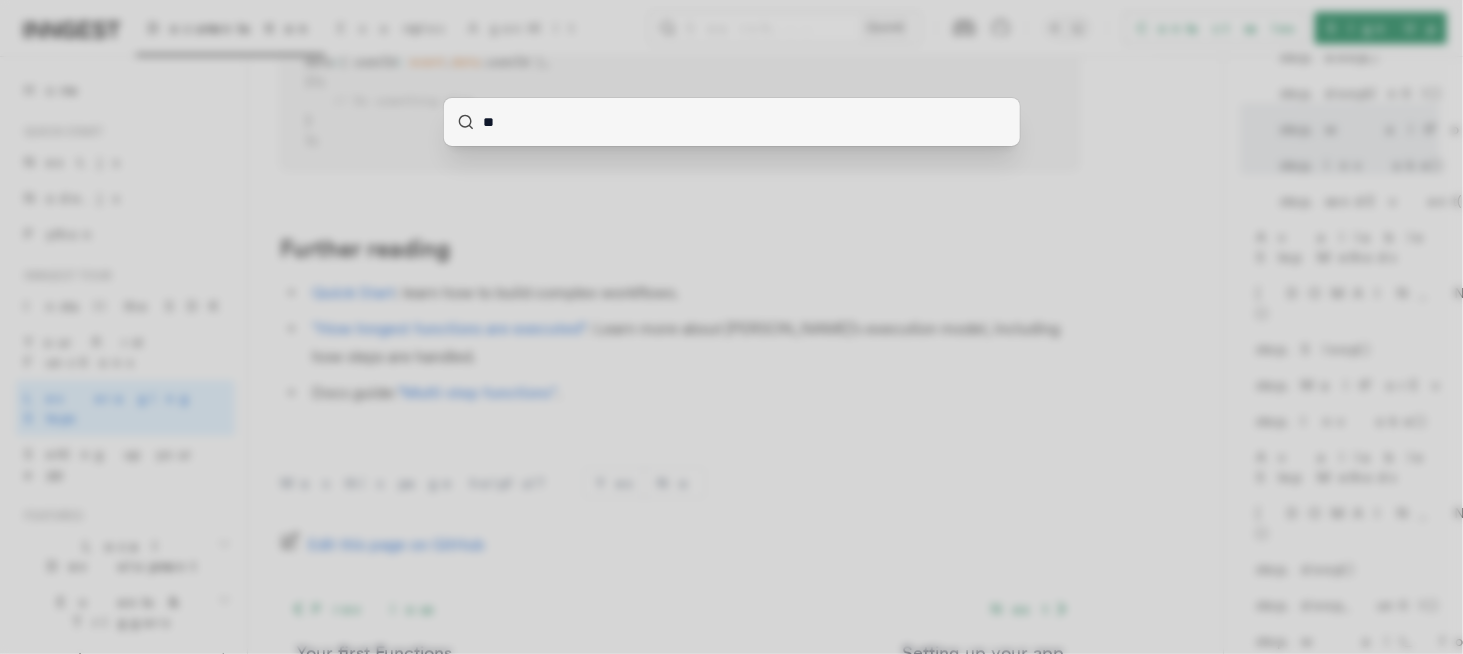 type on "***" 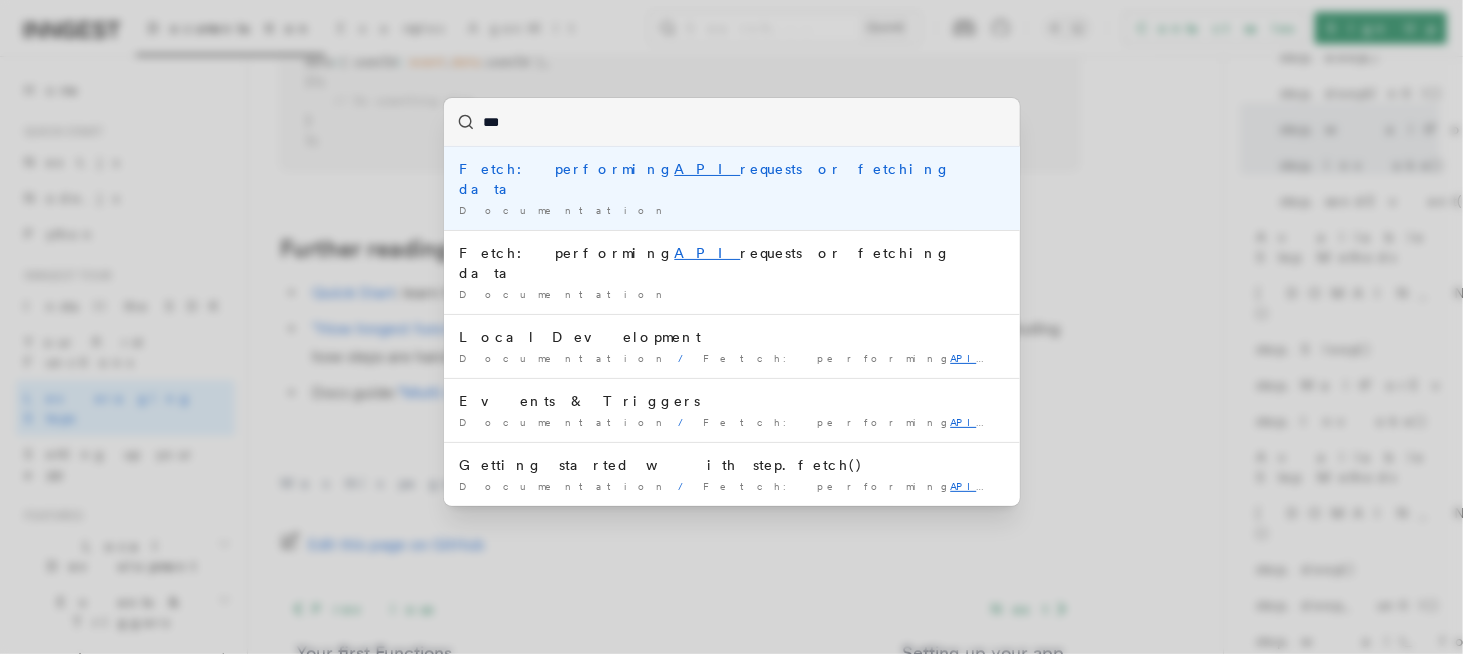 click on "Fetch: performing  API  requests or fetching data" at bounding box center (732, 179) 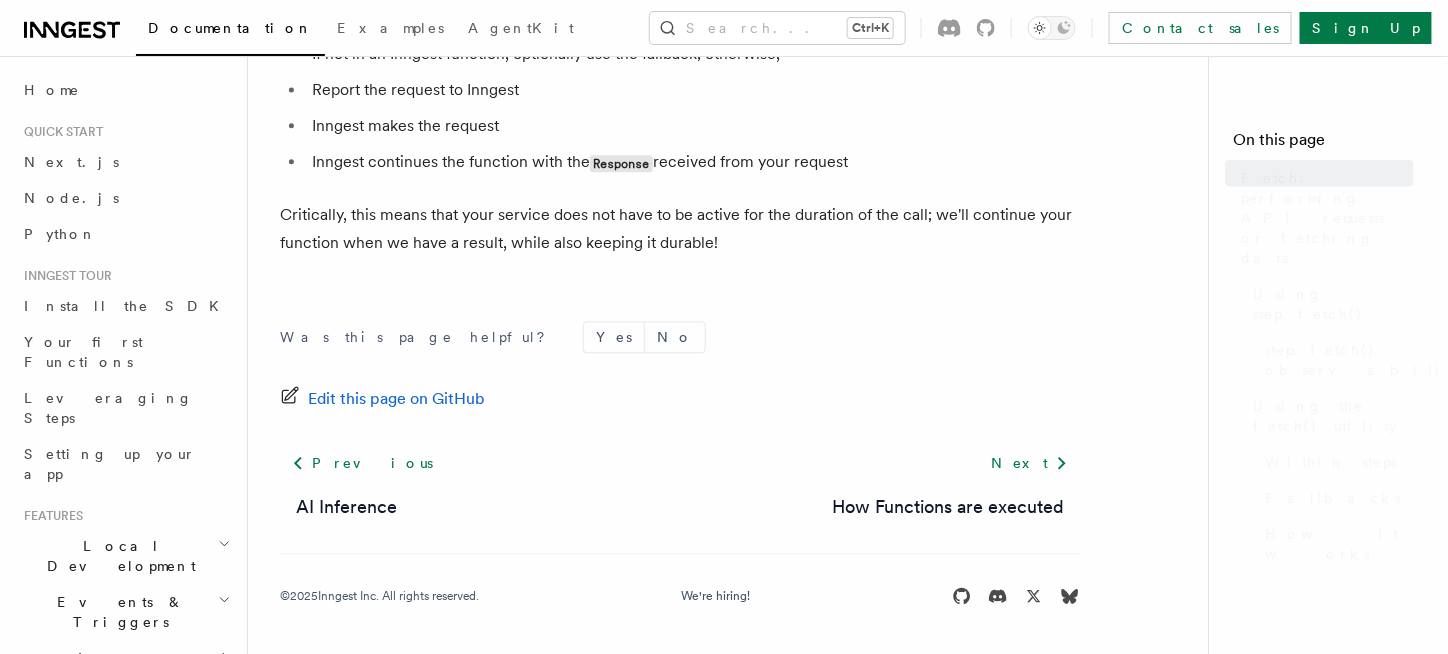 scroll, scrollTop: 0, scrollLeft: 0, axis: both 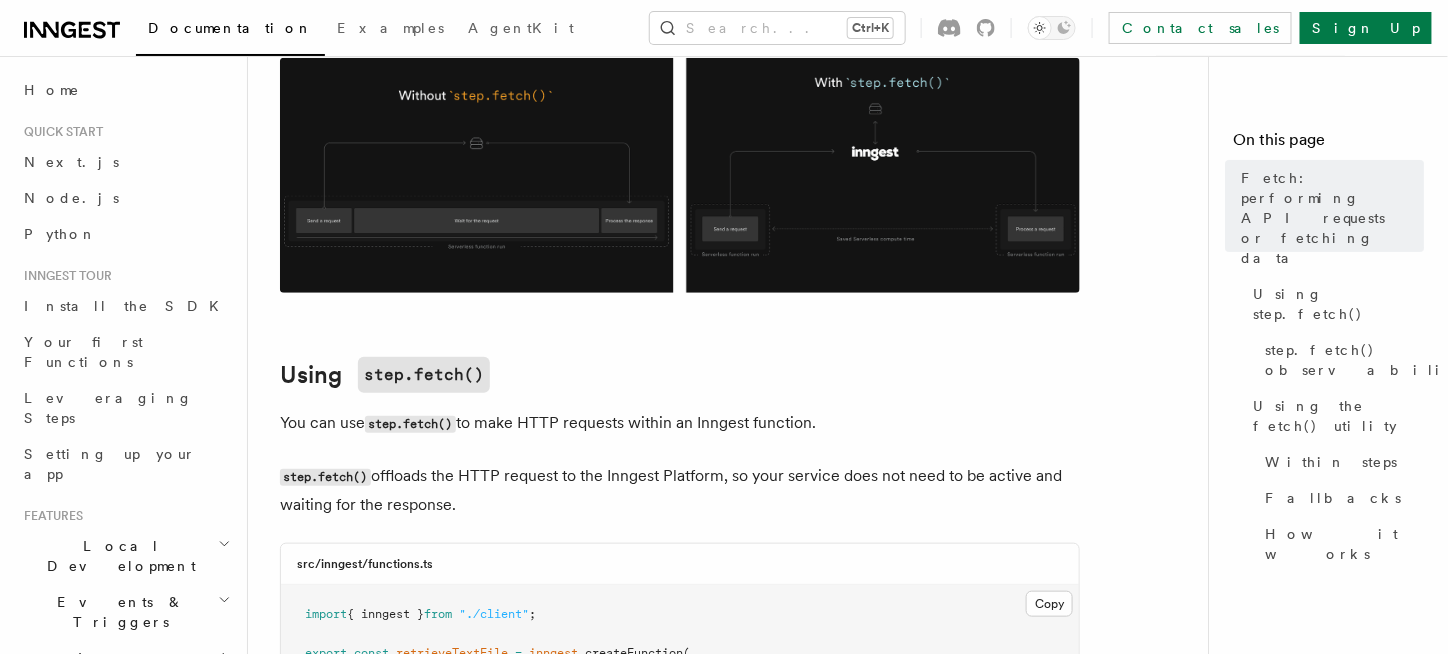 click 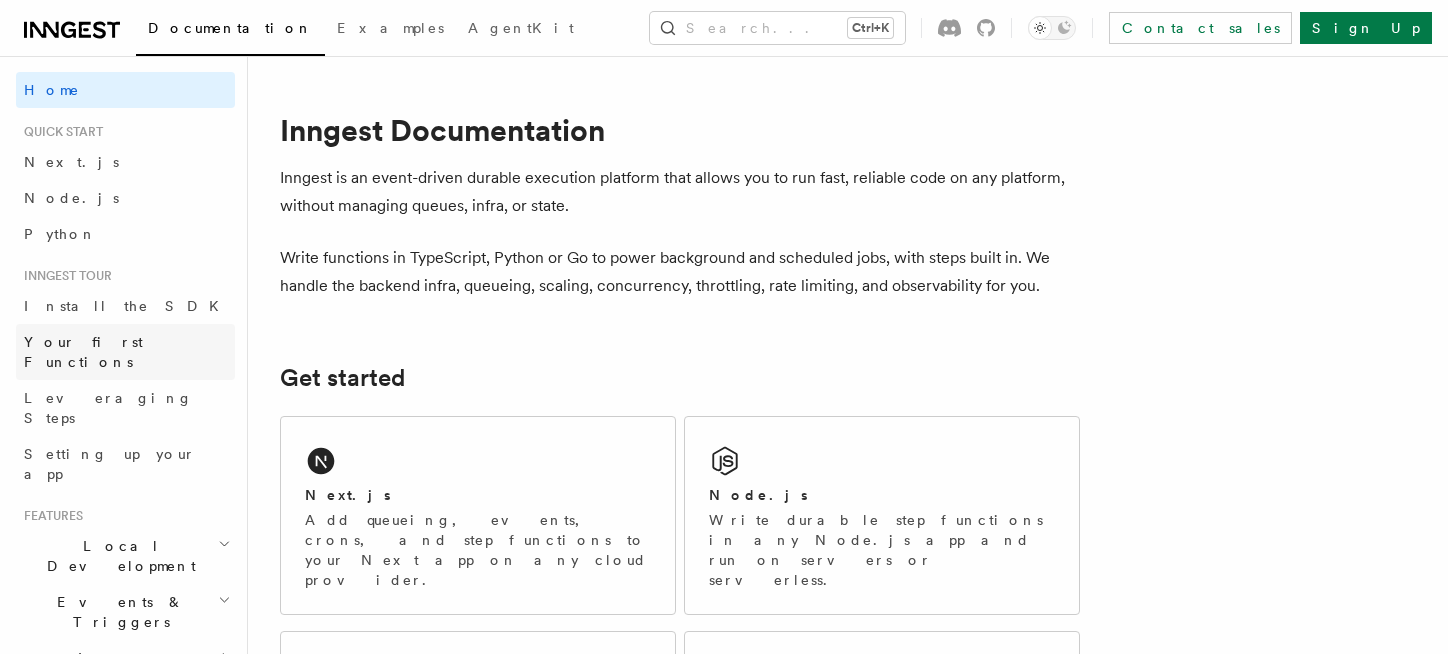 scroll, scrollTop: 0, scrollLeft: 0, axis: both 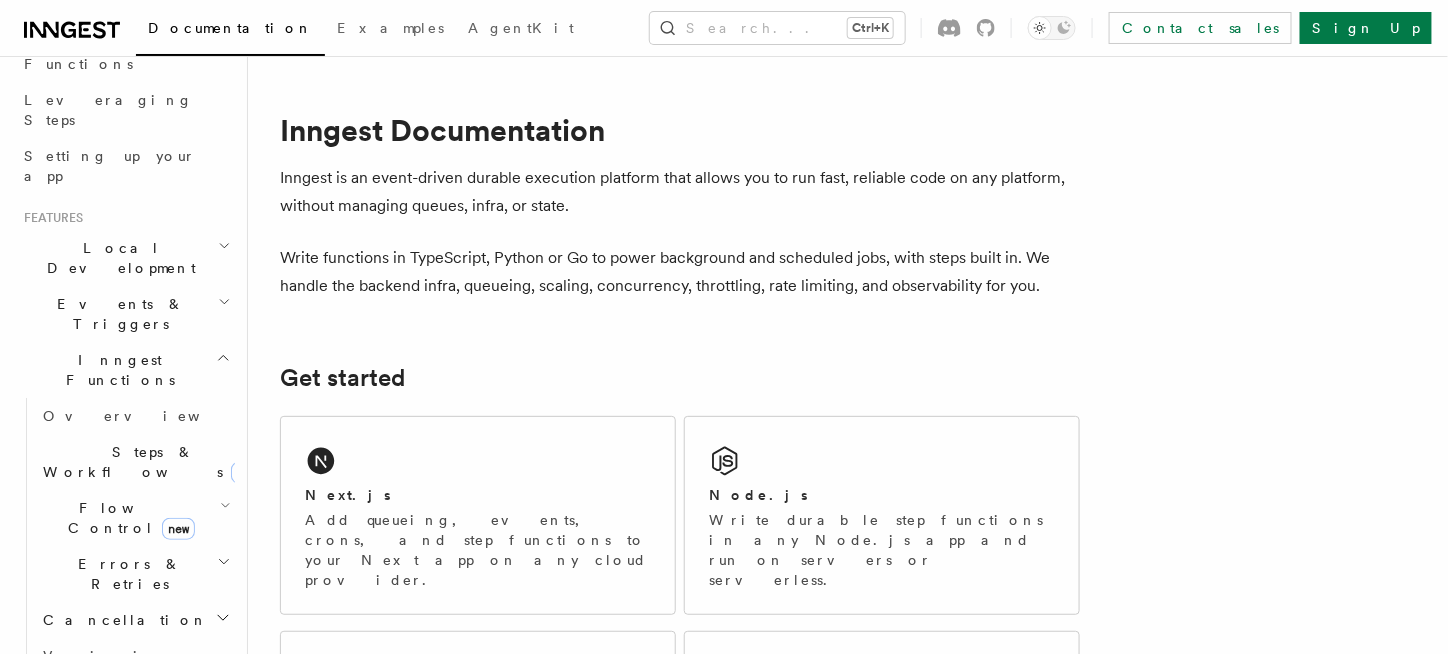 click on "Inngest Functions" at bounding box center [125, 370] 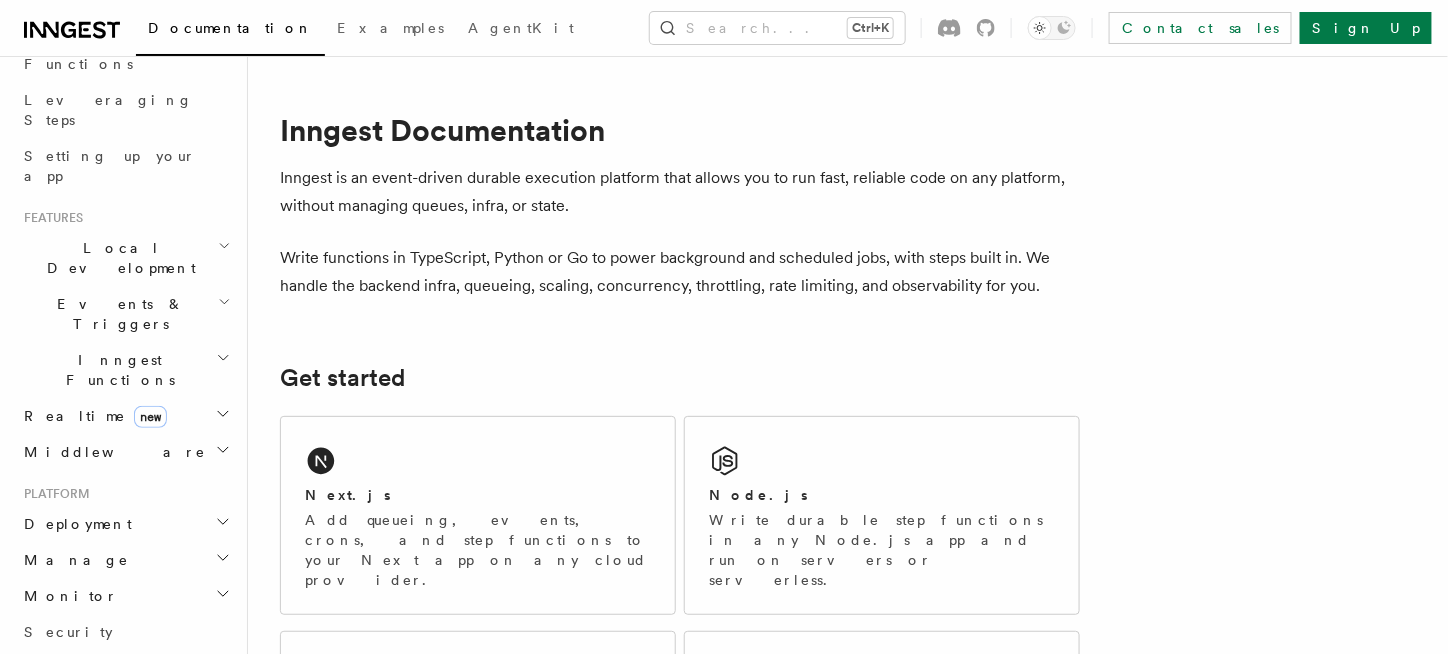 click on "Events & Triggers" at bounding box center (125, 314) 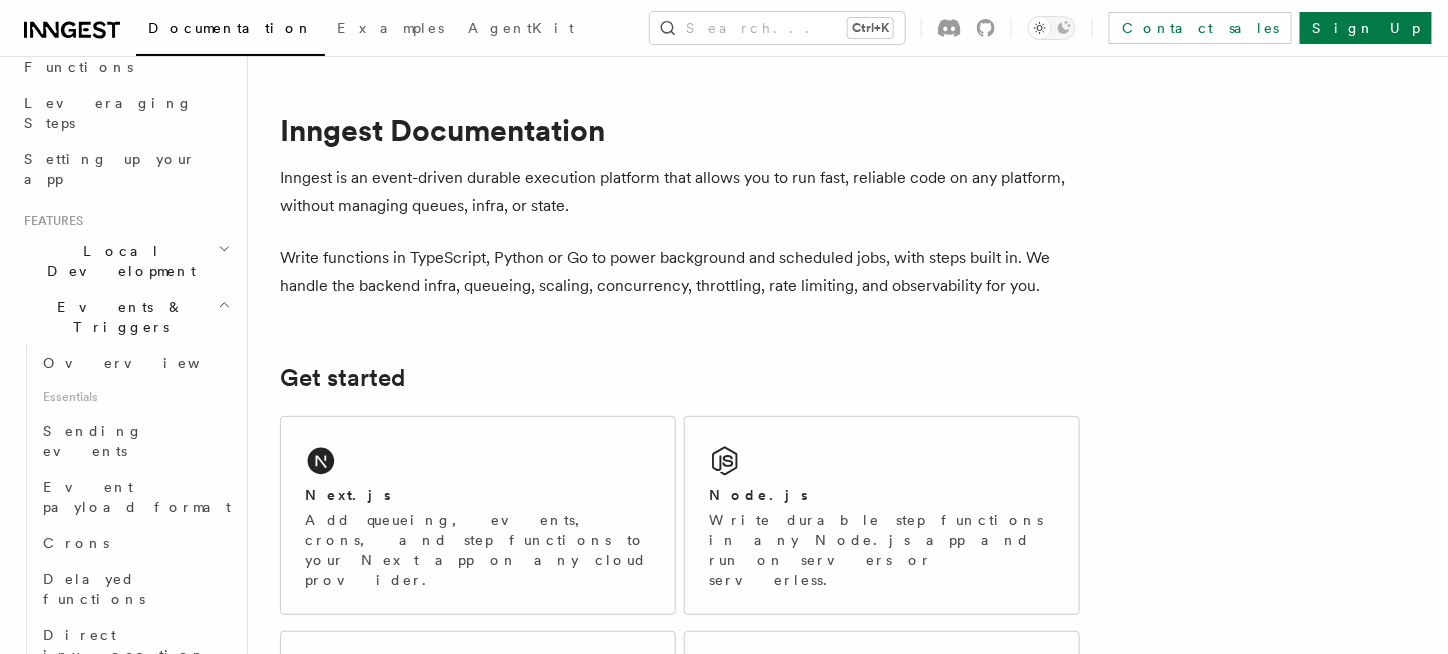scroll, scrollTop: 0, scrollLeft: 0, axis: both 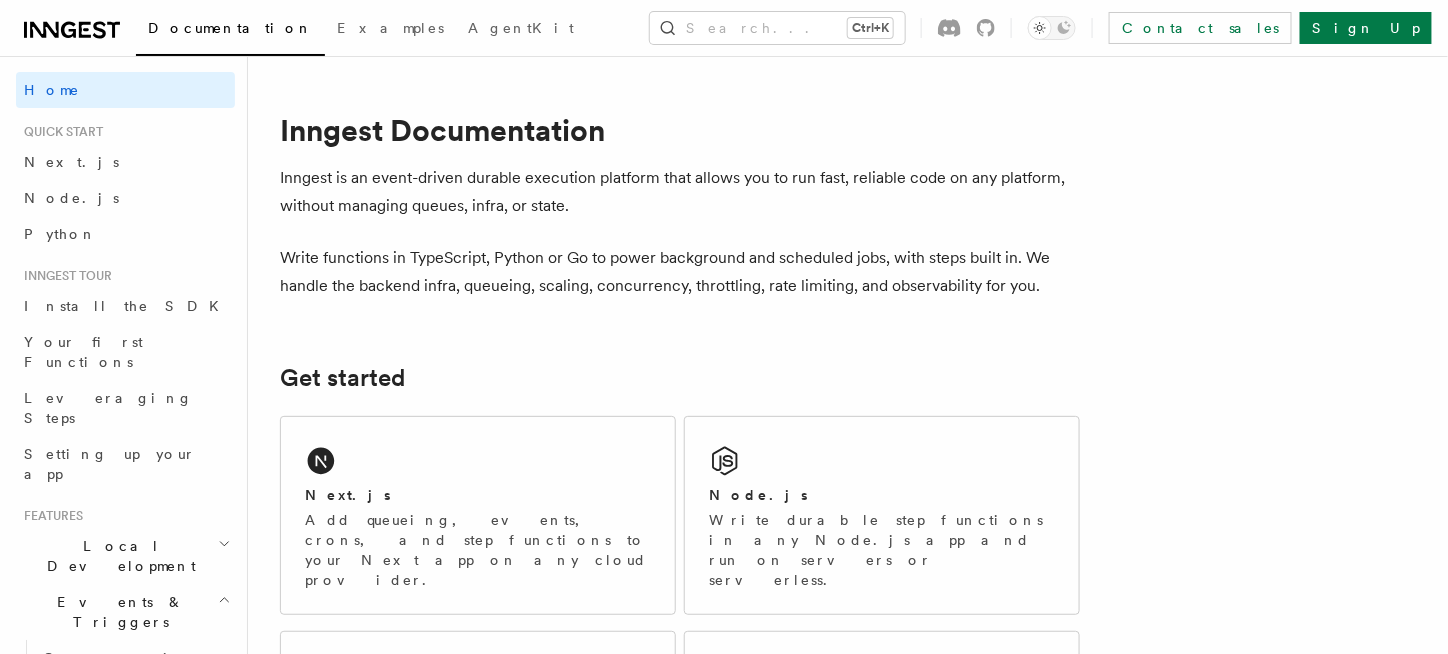click on "Events & Triggers" at bounding box center (125, 612) 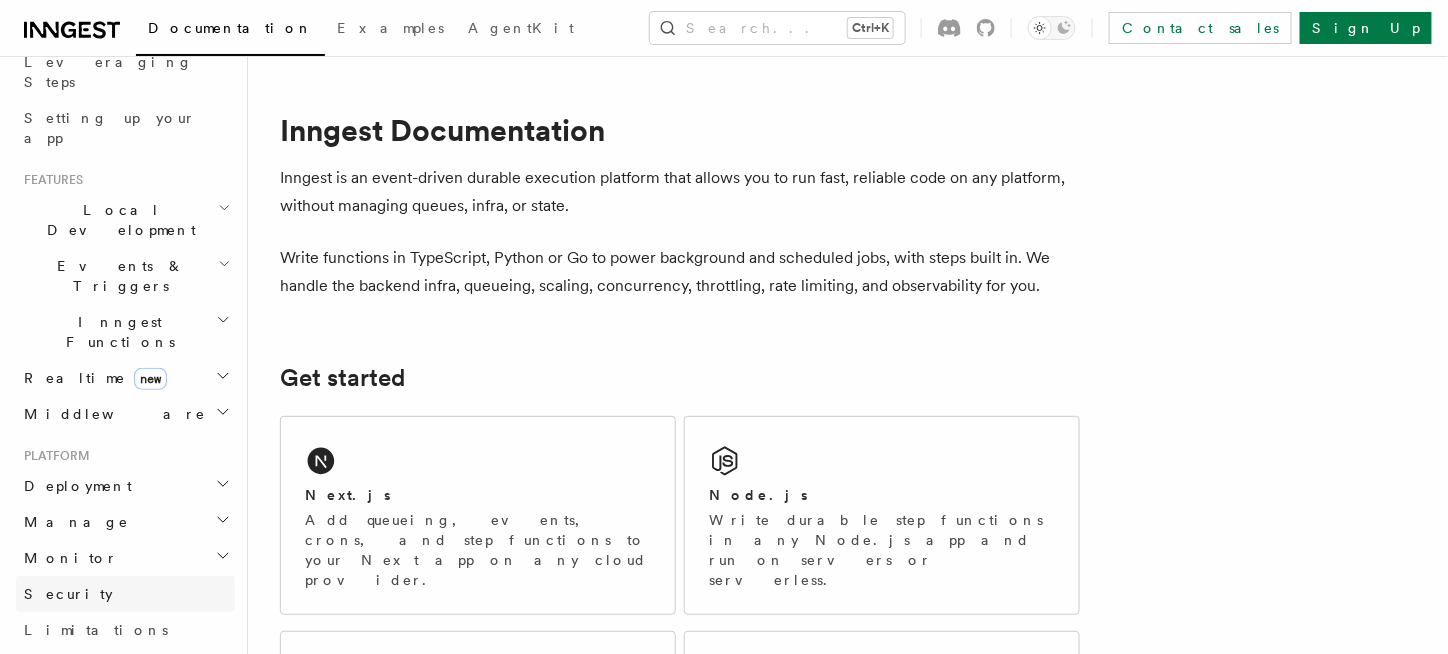 scroll, scrollTop: 666, scrollLeft: 0, axis: vertical 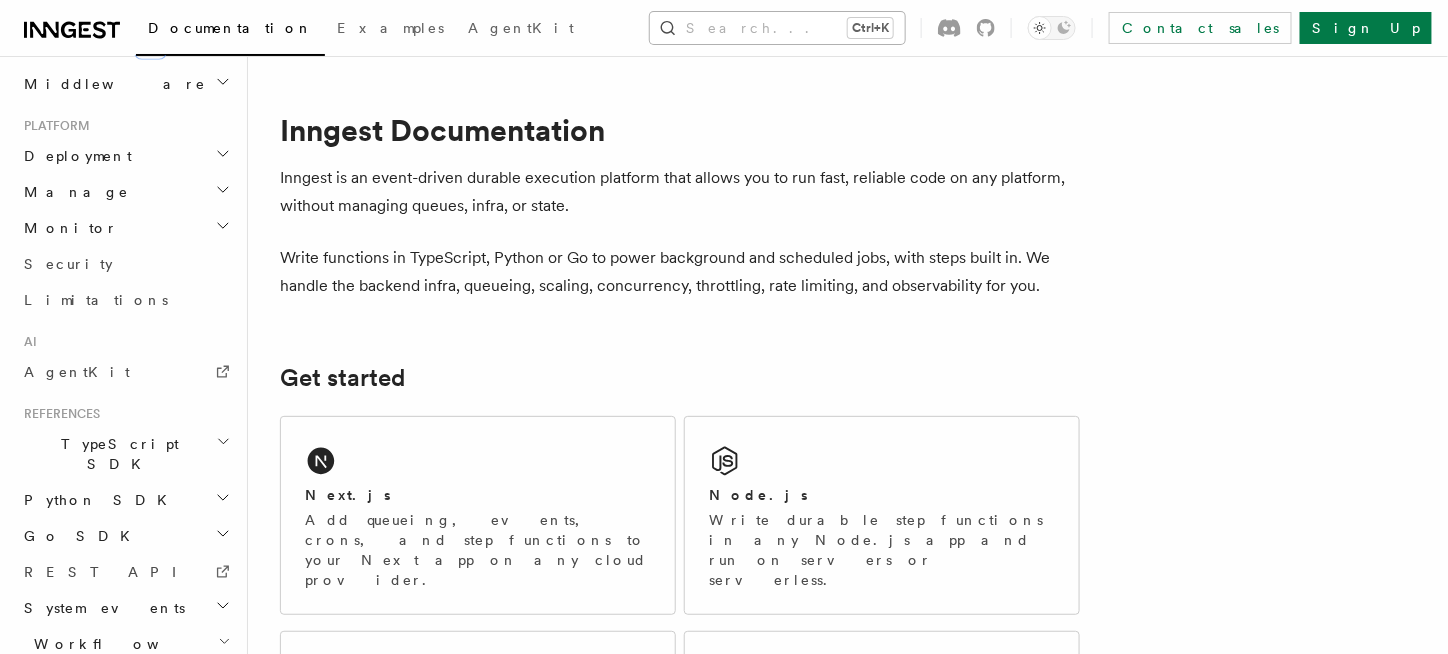 click on "Search... Ctrl+K" at bounding box center [777, 28] 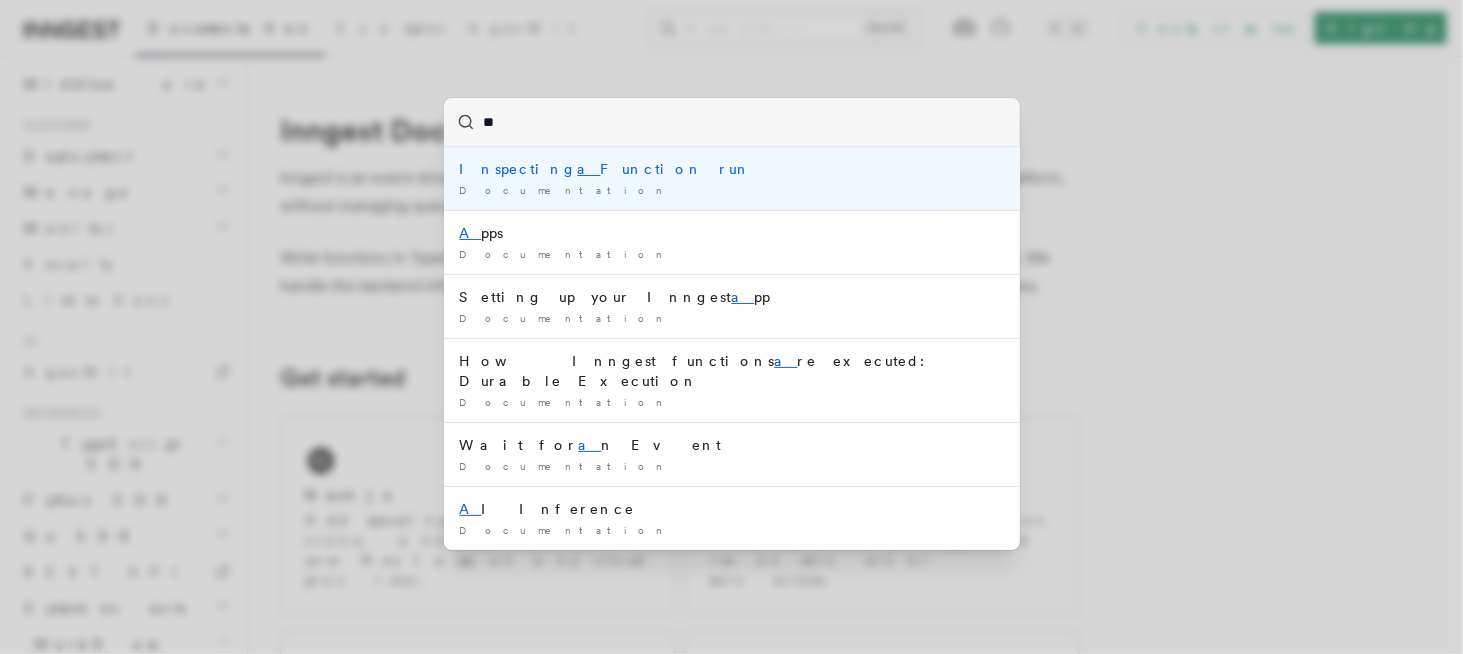 type on "***" 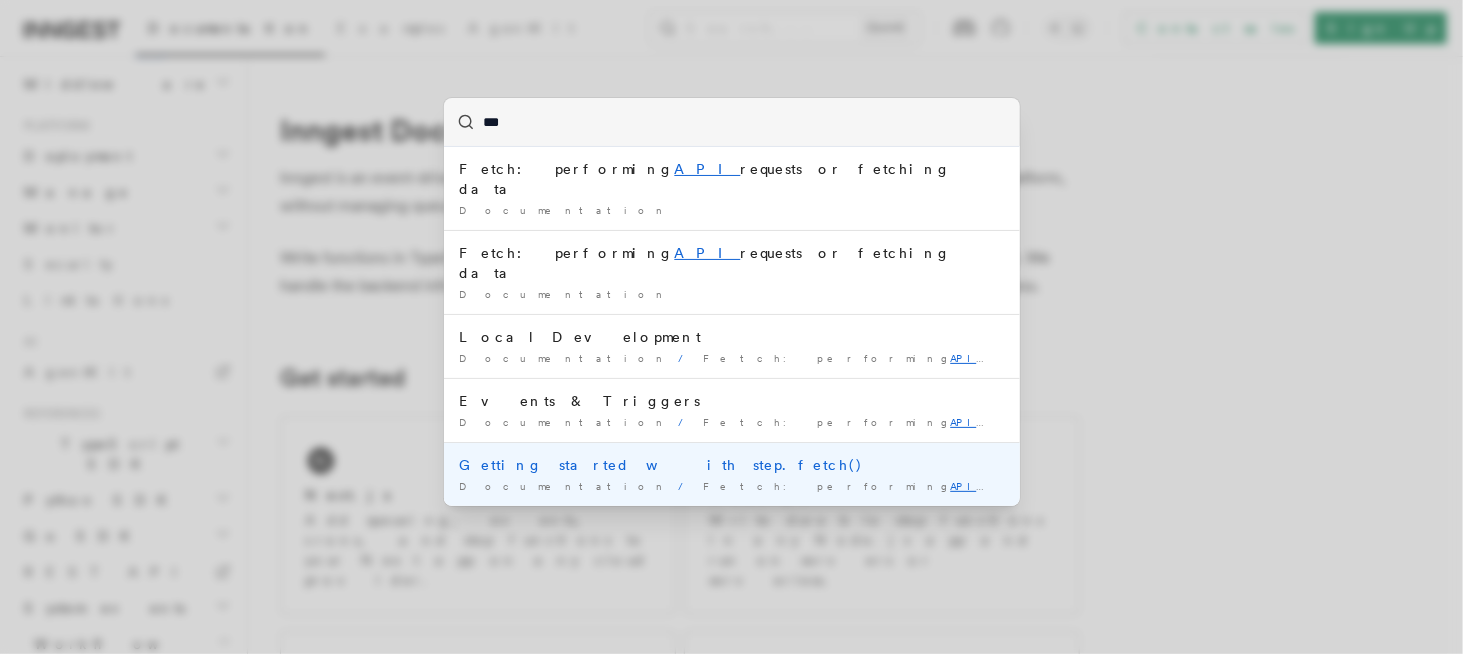 drag, startPoint x: 612, startPoint y: 424, endPoint x: 525, endPoint y: 425, distance: 87.005745 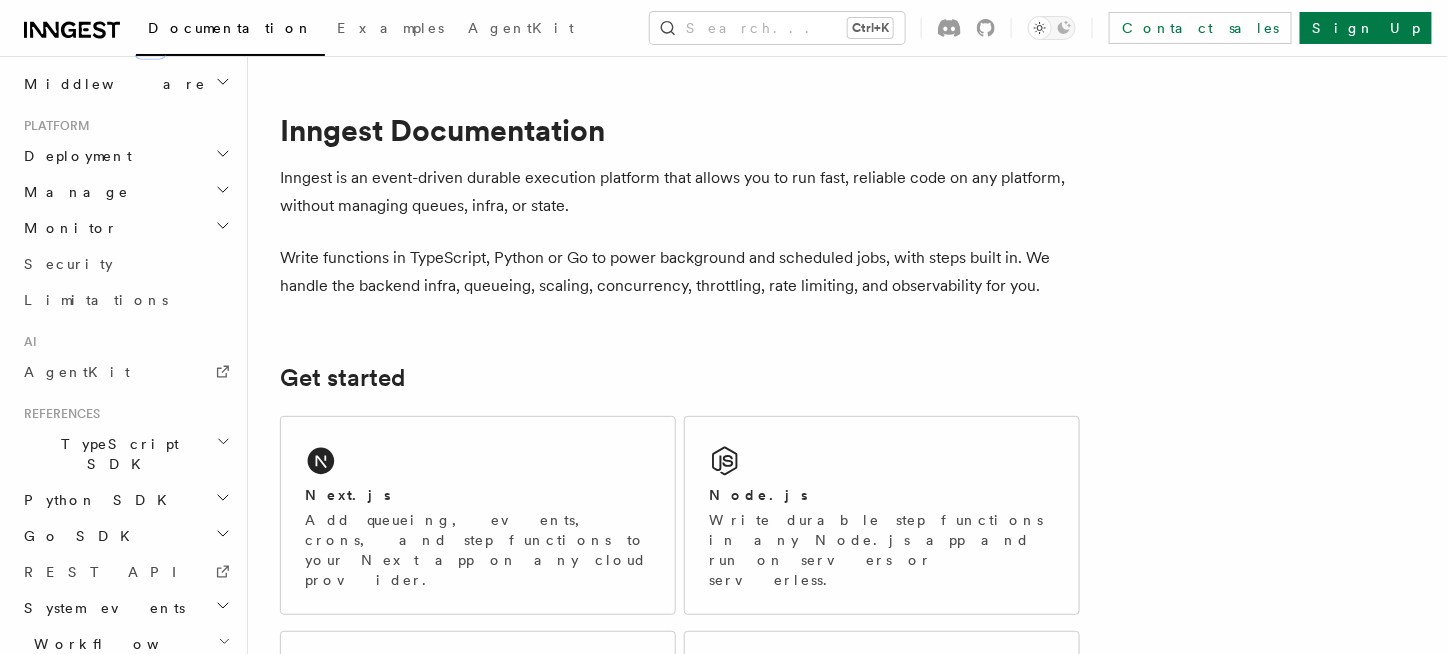scroll, scrollTop: 0, scrollLeft: 0, axis: both 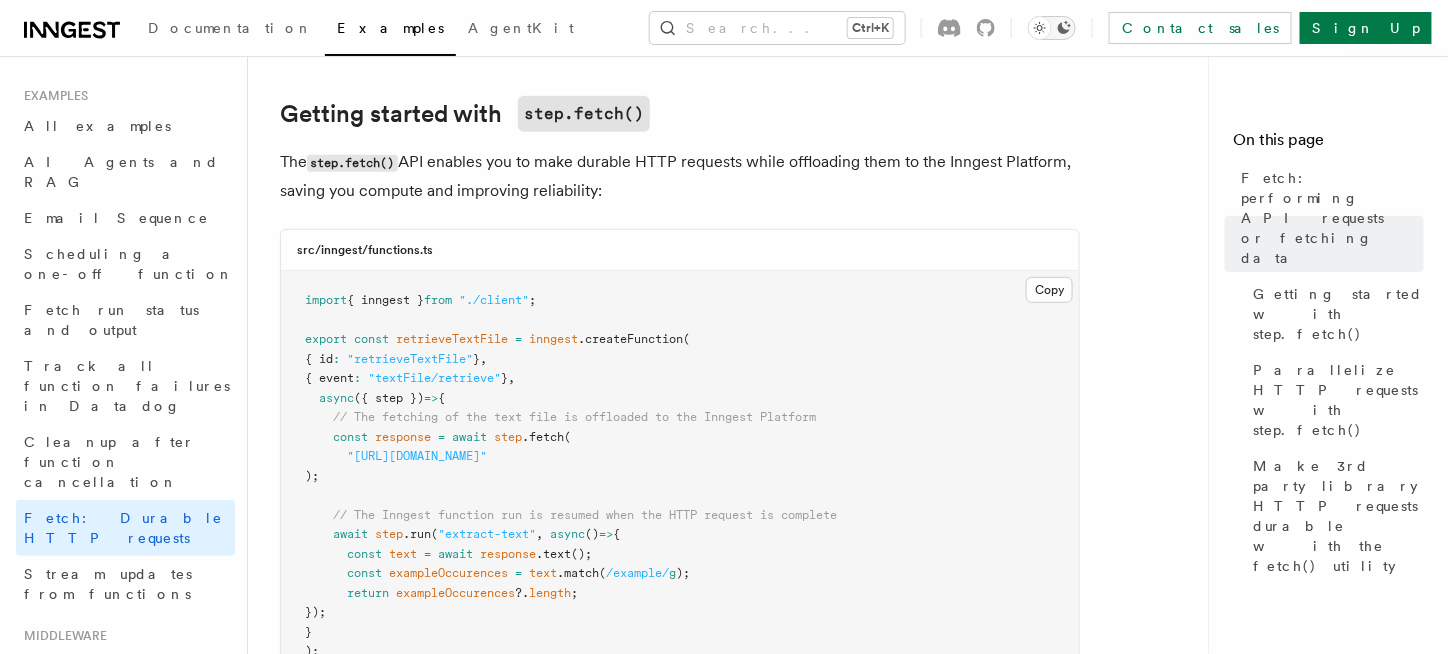 click at bounding box center (1052, 28) 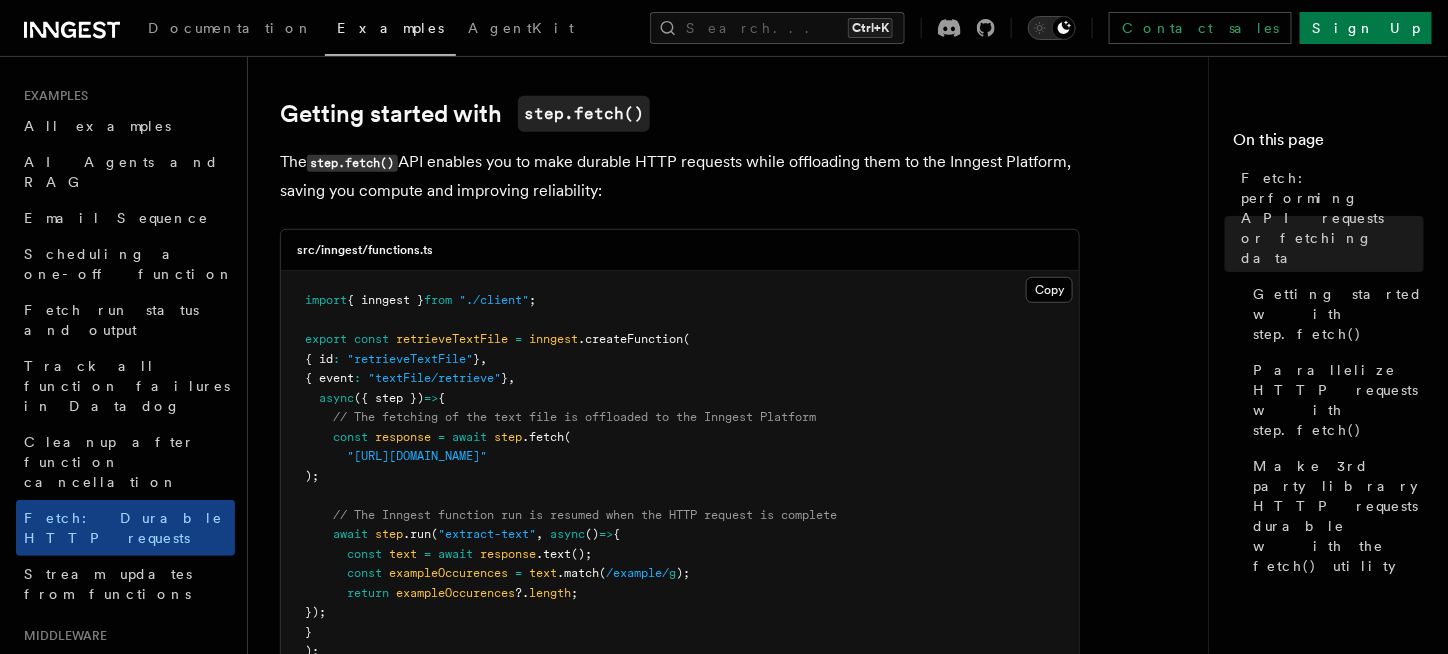 scroll, scrollTop: 0, scrollLeft: 0, axis: both 